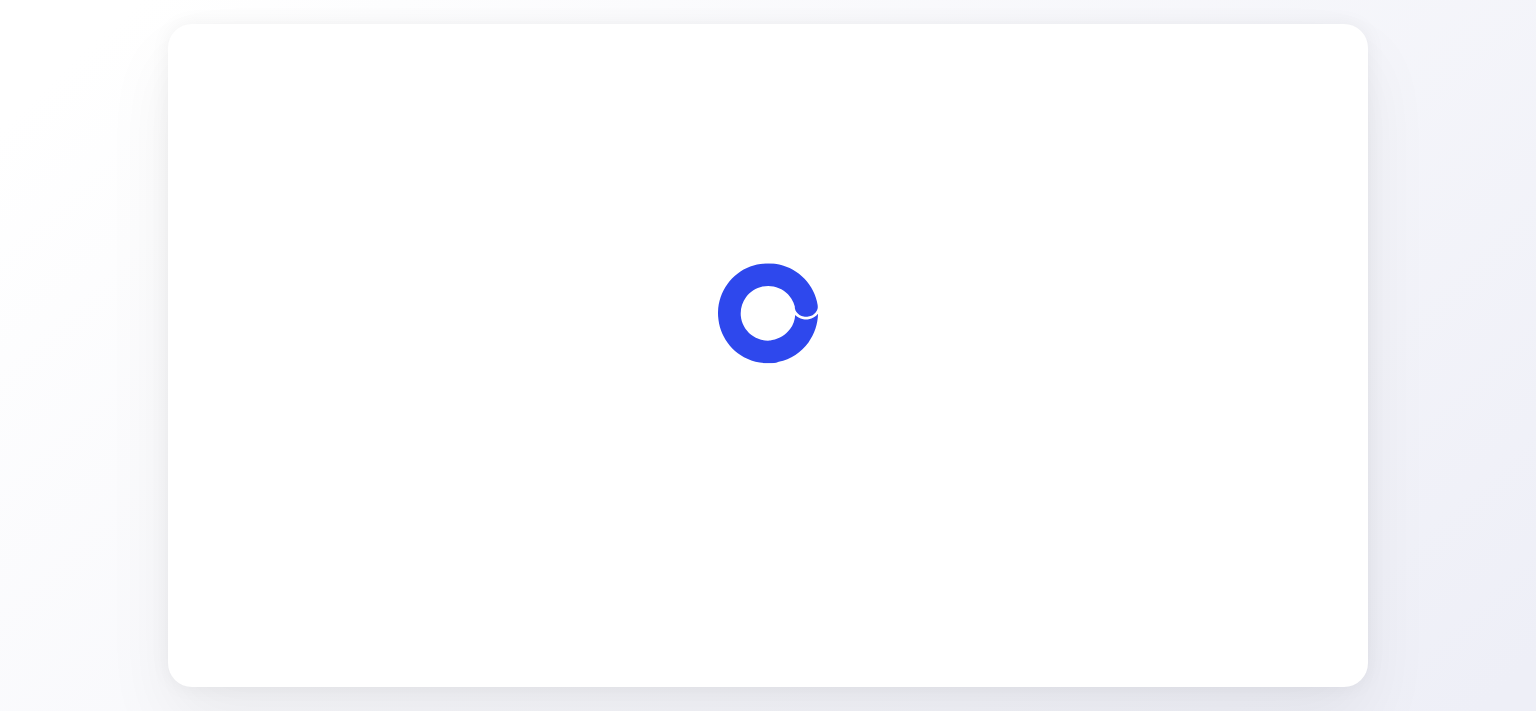 scroll, scrollTop: 0, scrollLeft: 0, axis: both 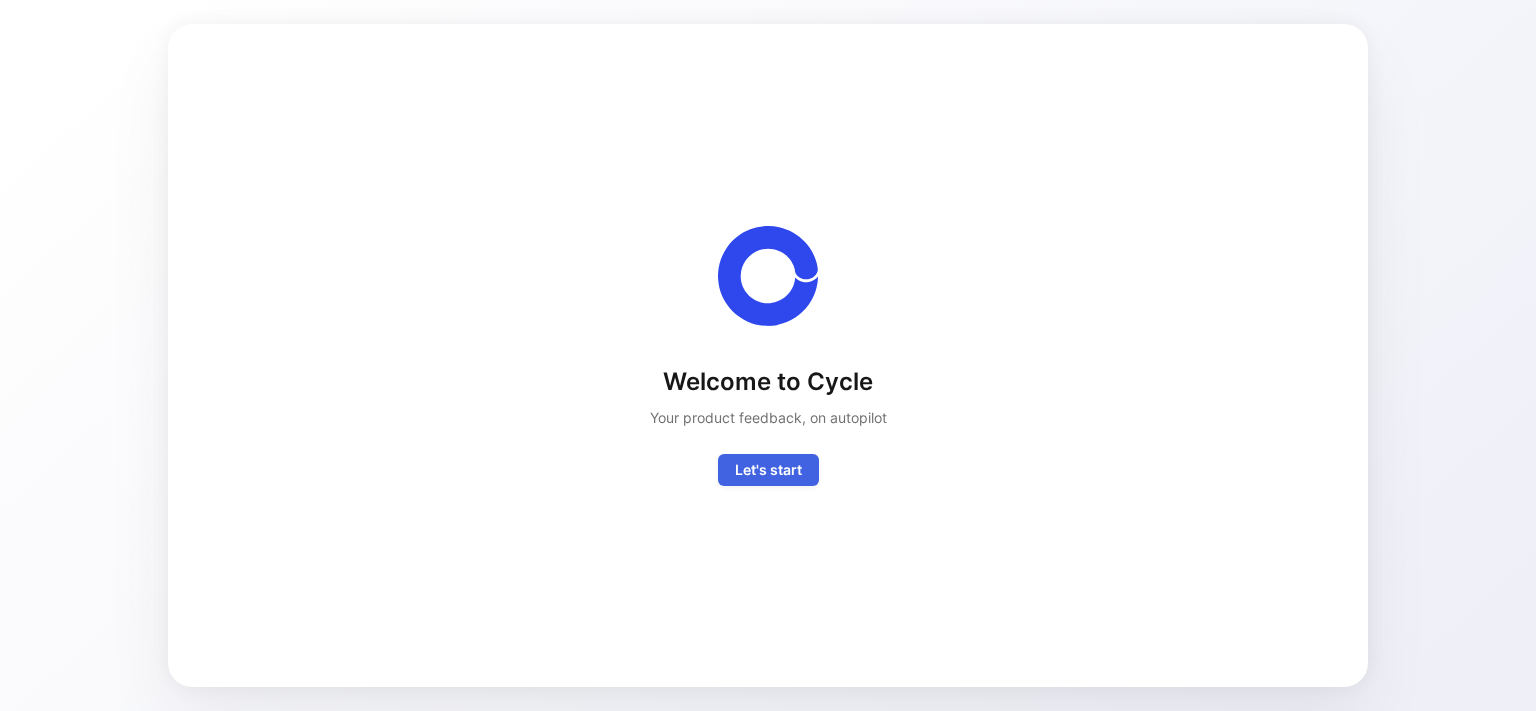 click on "Let's start" at bounding box center (768, 470) 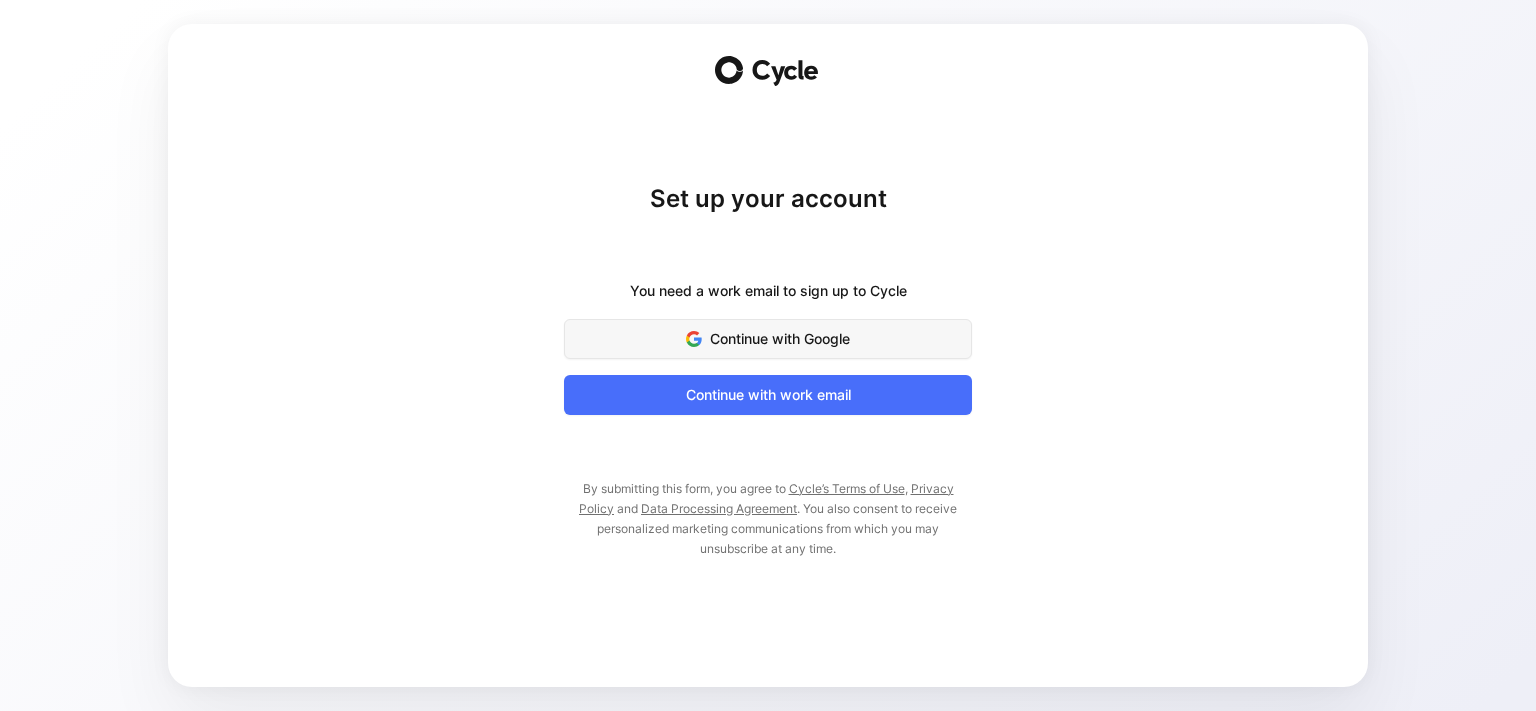 click on "Continue with Google" at bounding box center (768, 339) 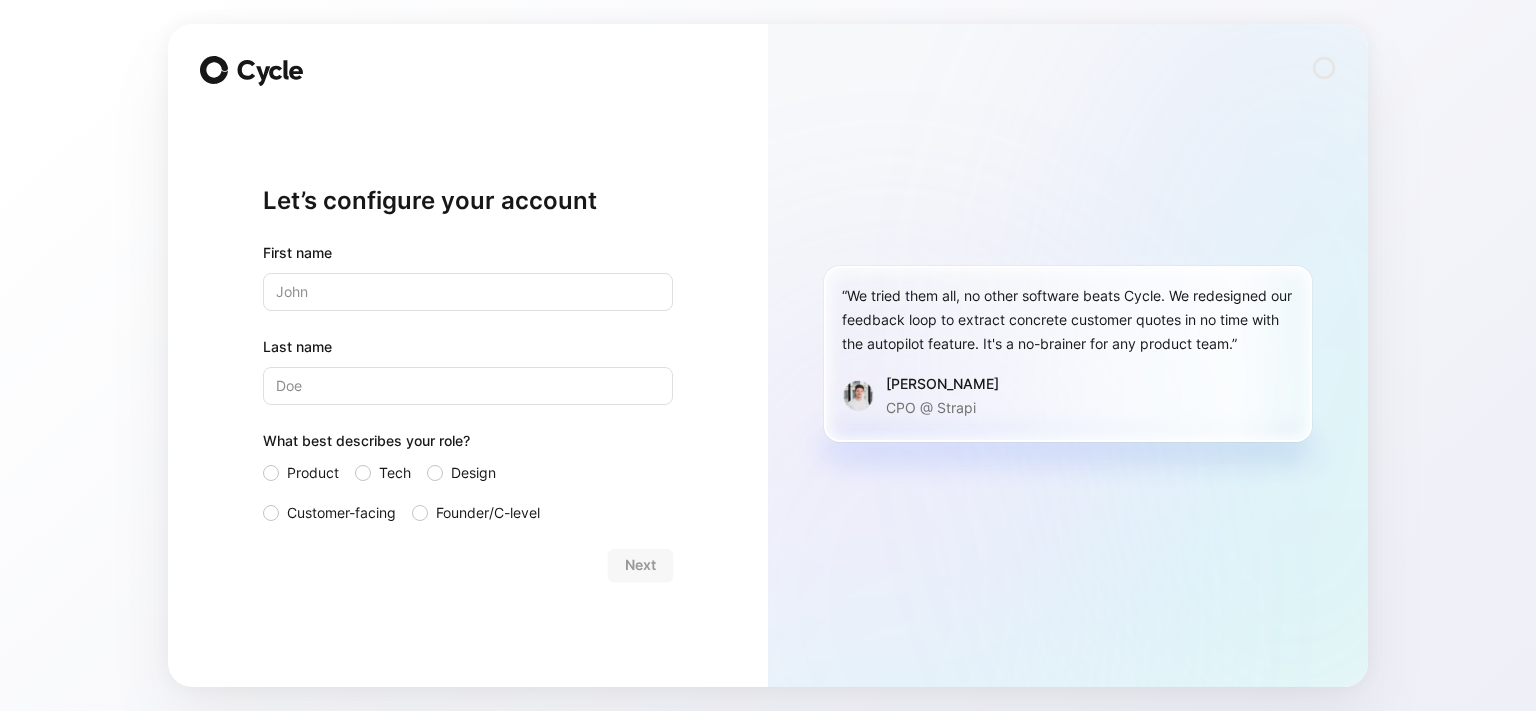 scroll, scrollTop: 0, scrollLeft: 0, axis: both 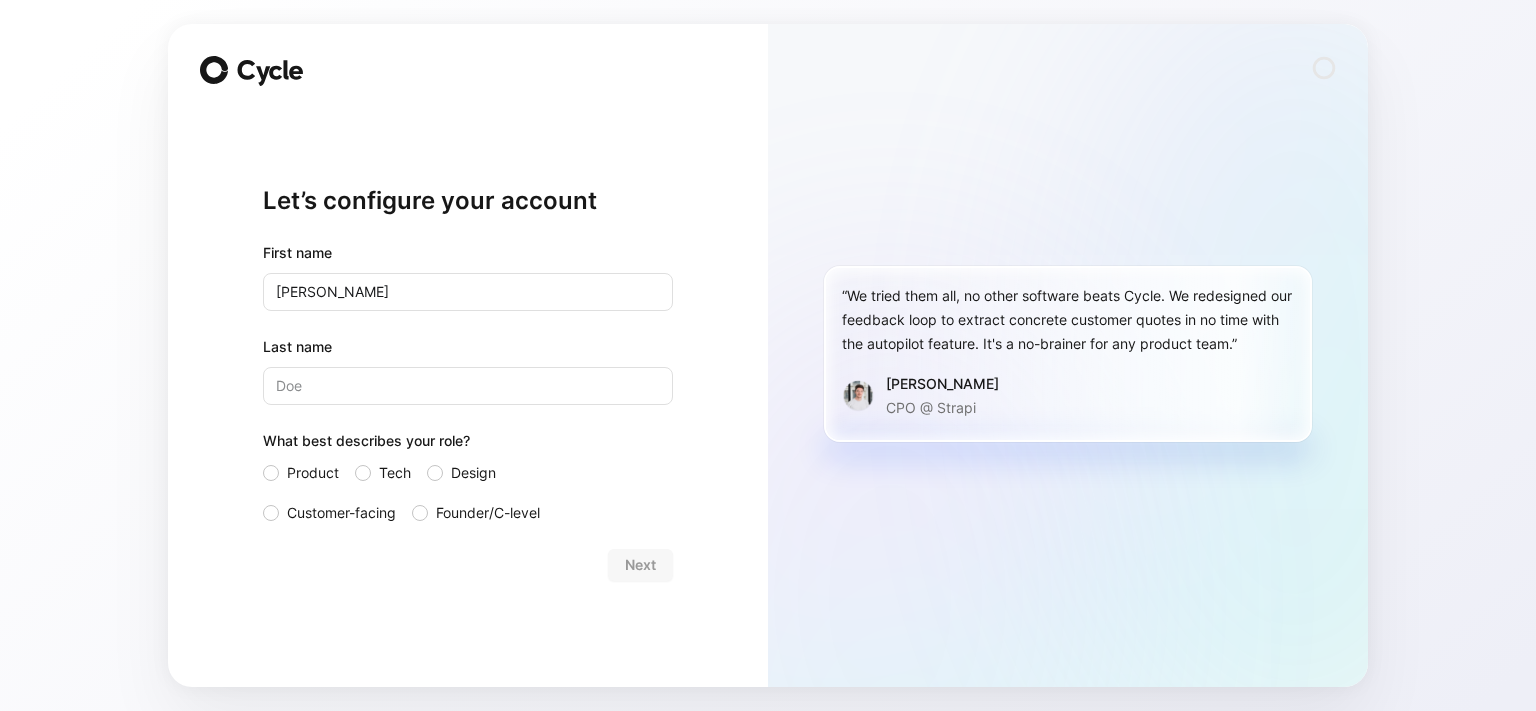 type on "Gill" 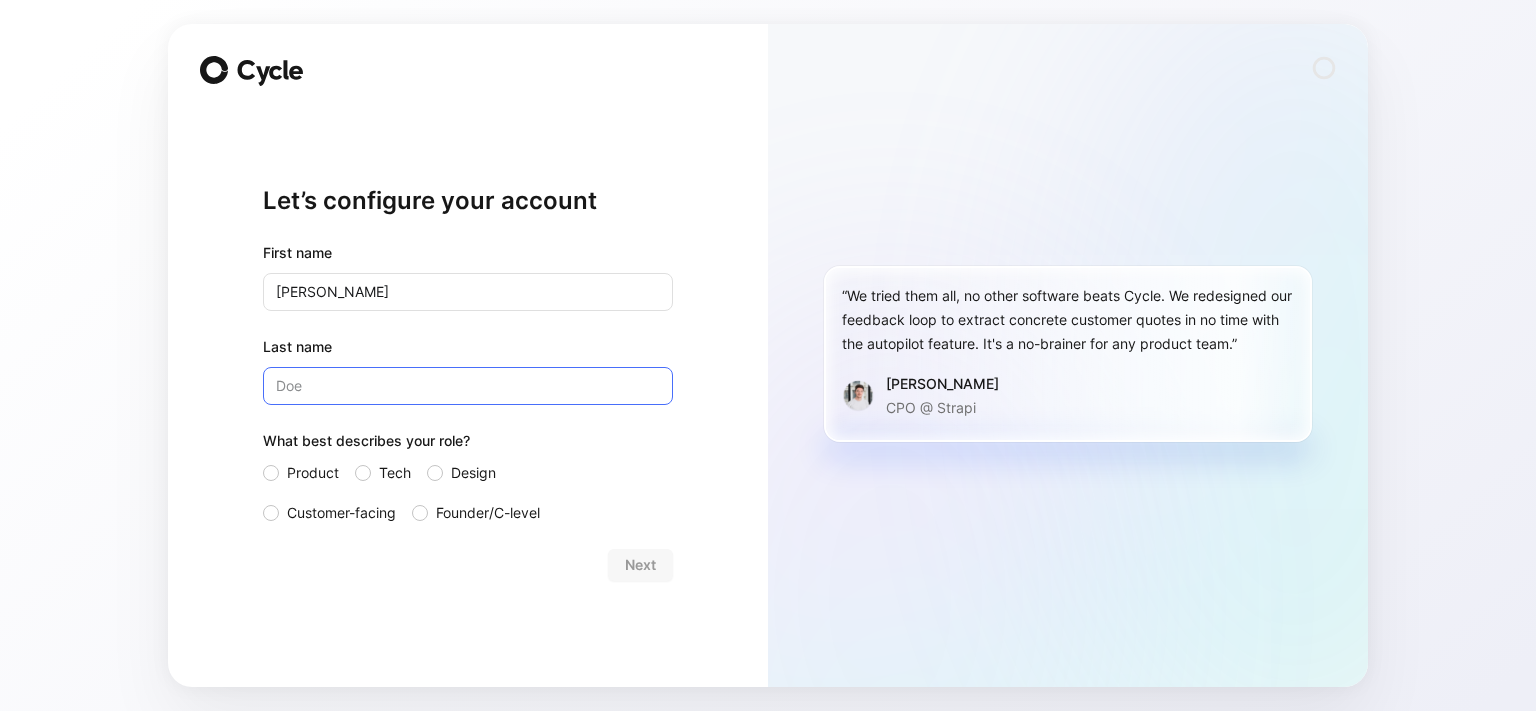 click on "Last name" at bounding box center [468, 386] 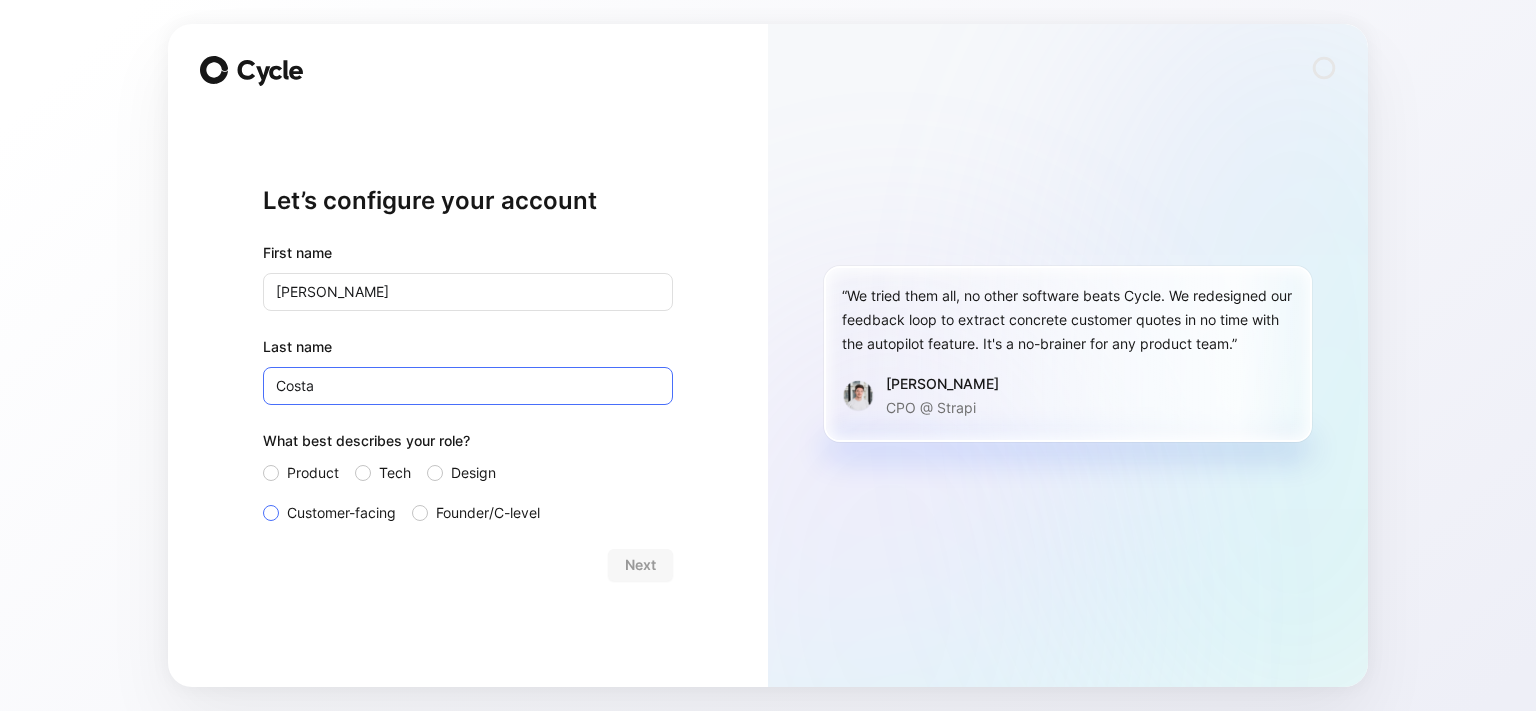 type on "Costa" 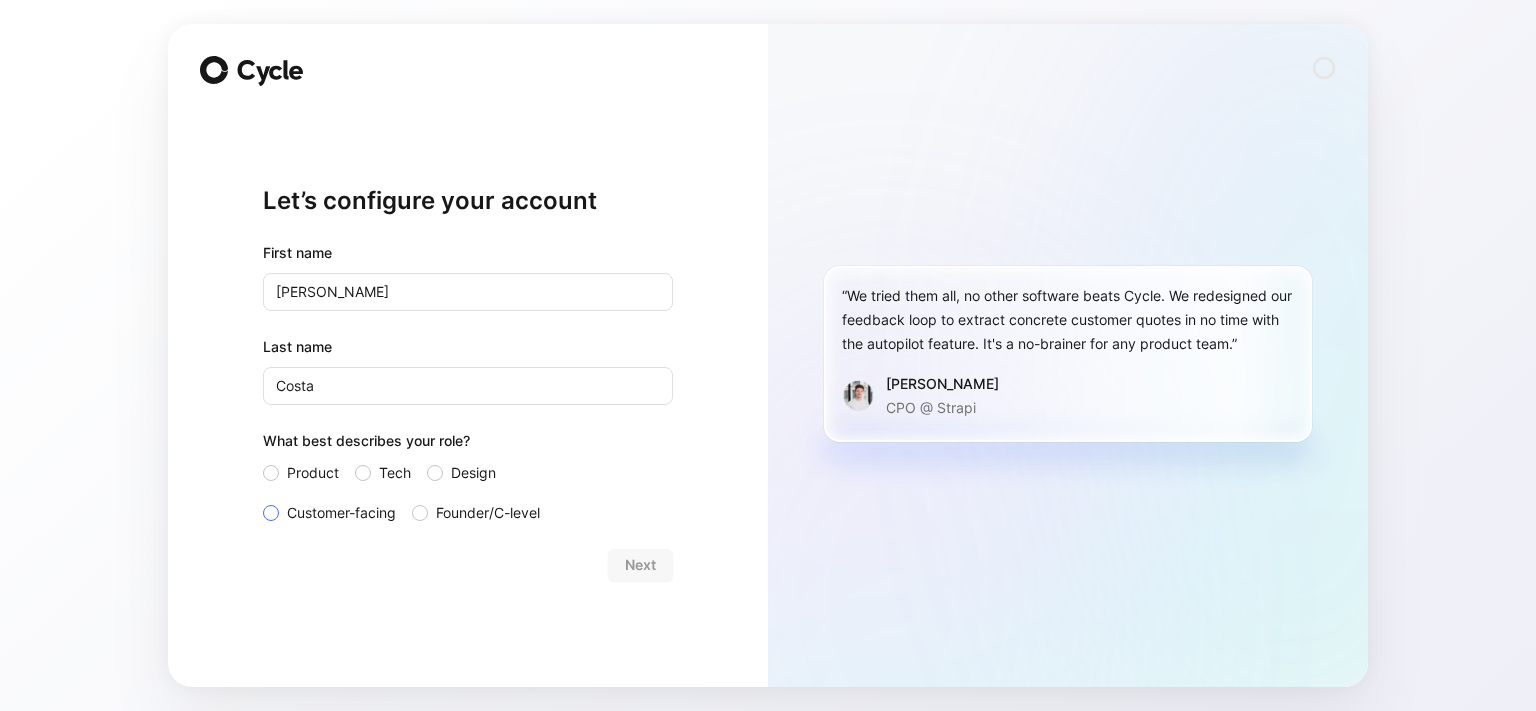 click at bounding box center (271, 513) 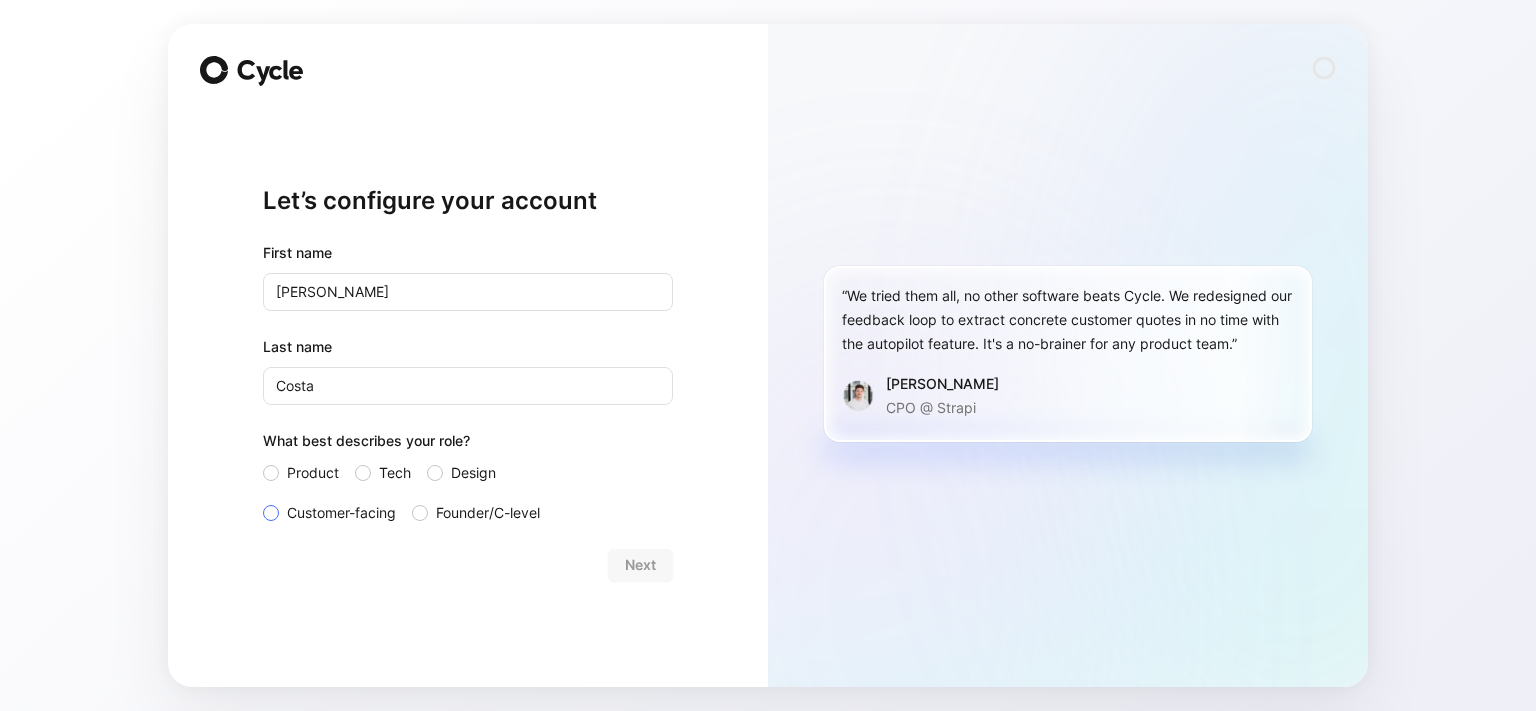 click on "Customer-facing" at bounding box center (263, 501) 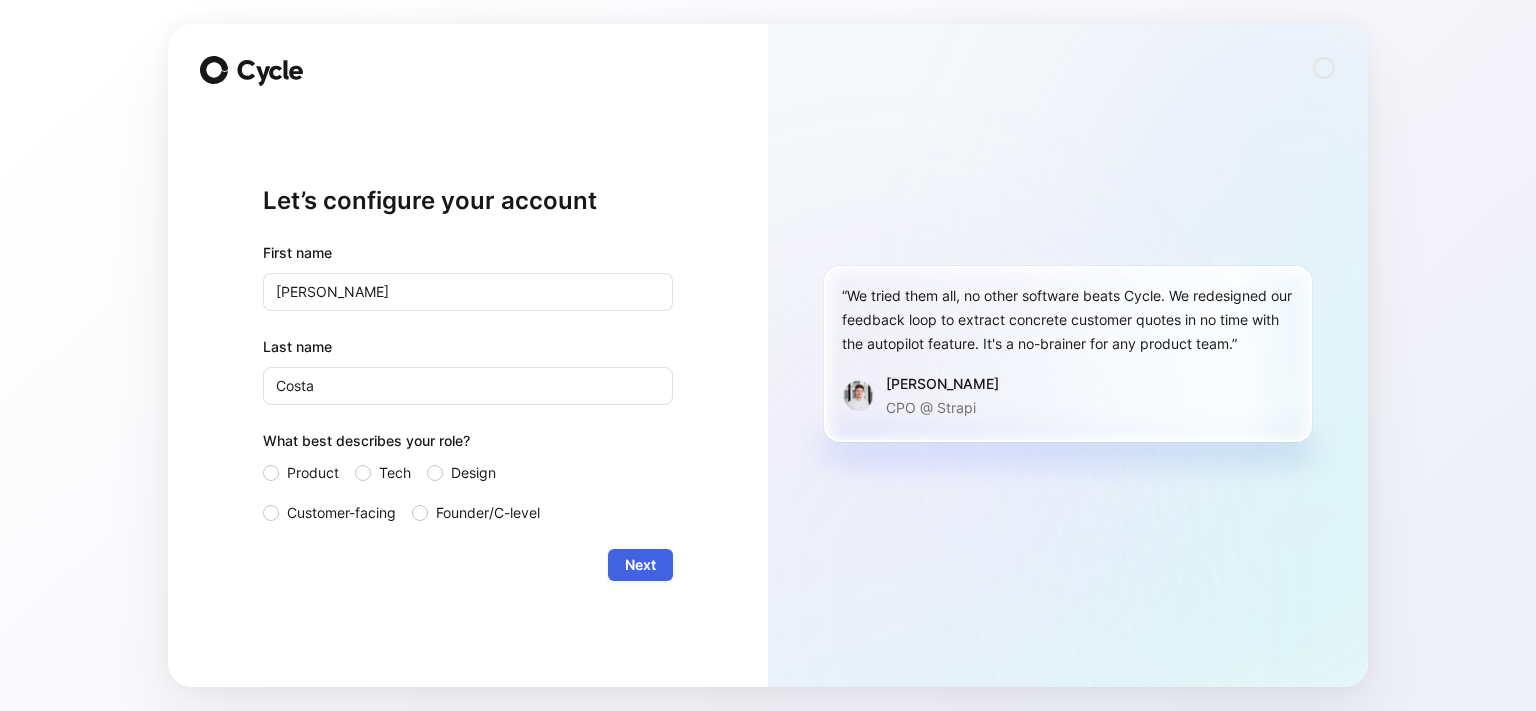 click on "Next" at bounding box center [640, 565] 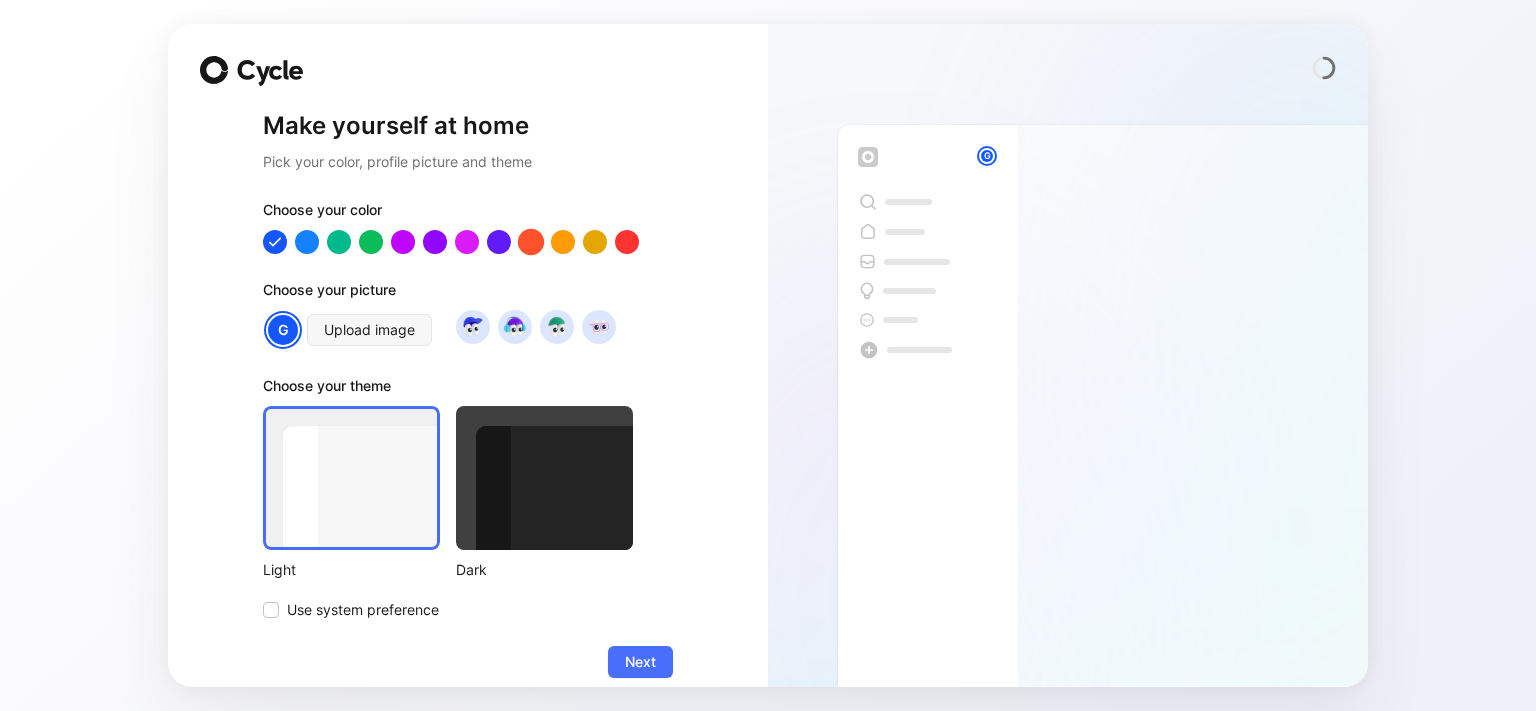 click at bounding box center [531, 242] 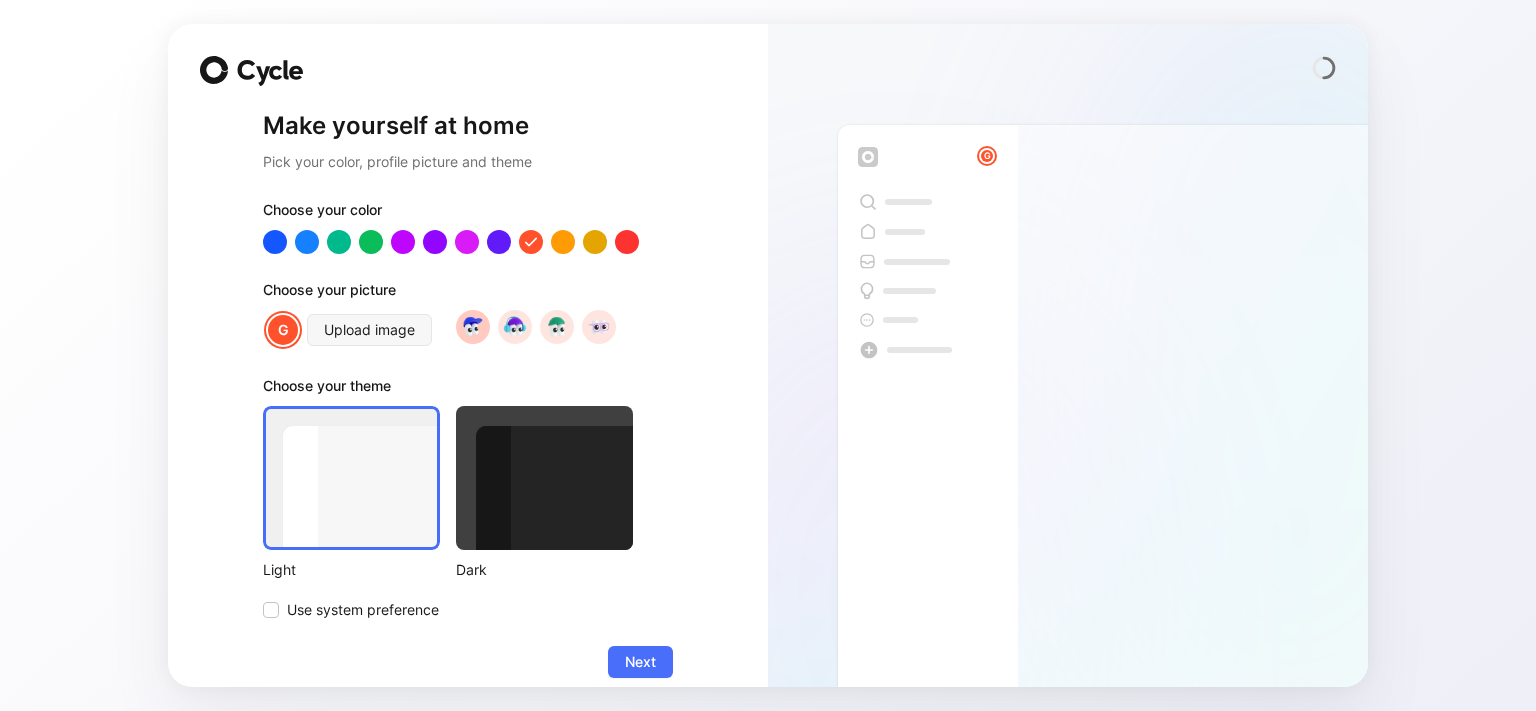 click at bounding box center [472, 326] 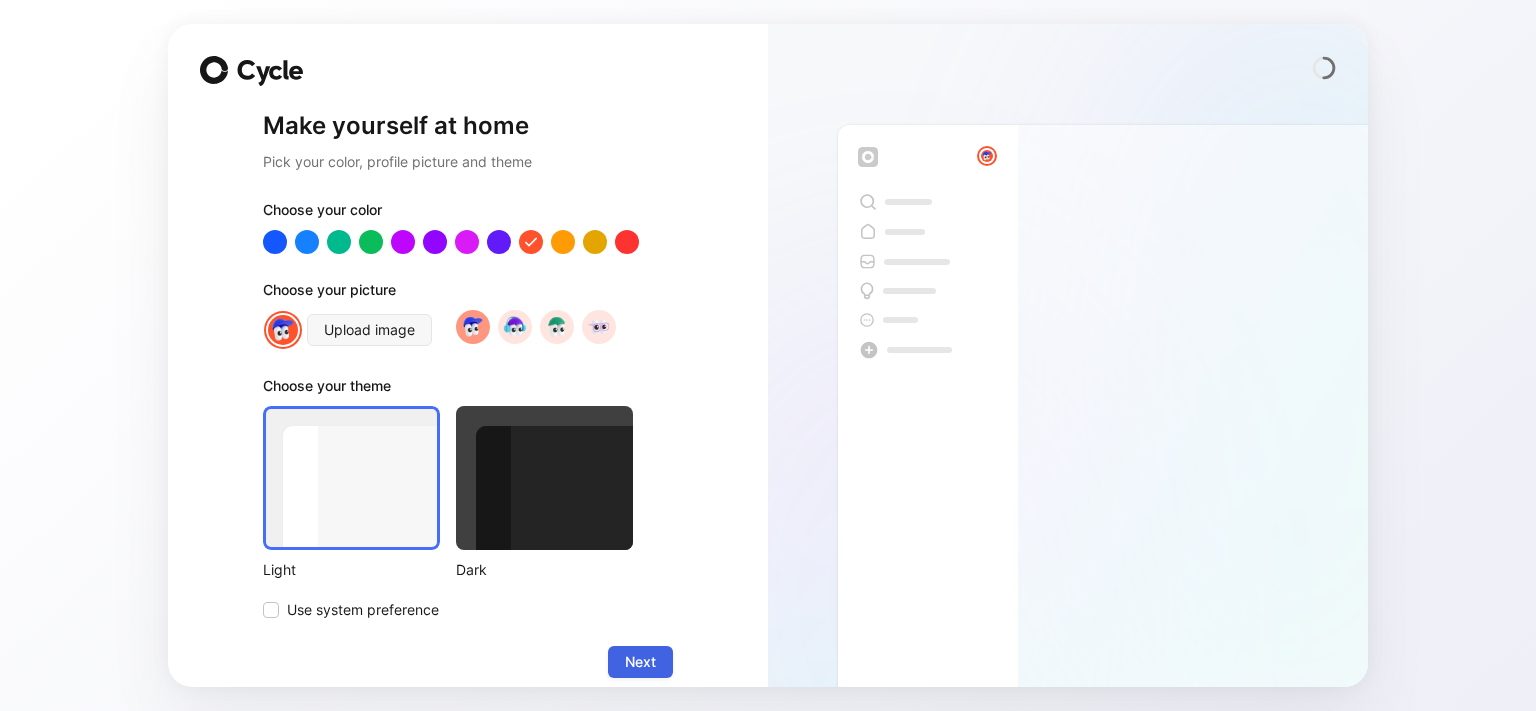 click on "Next" at bounding box center (640, 662) 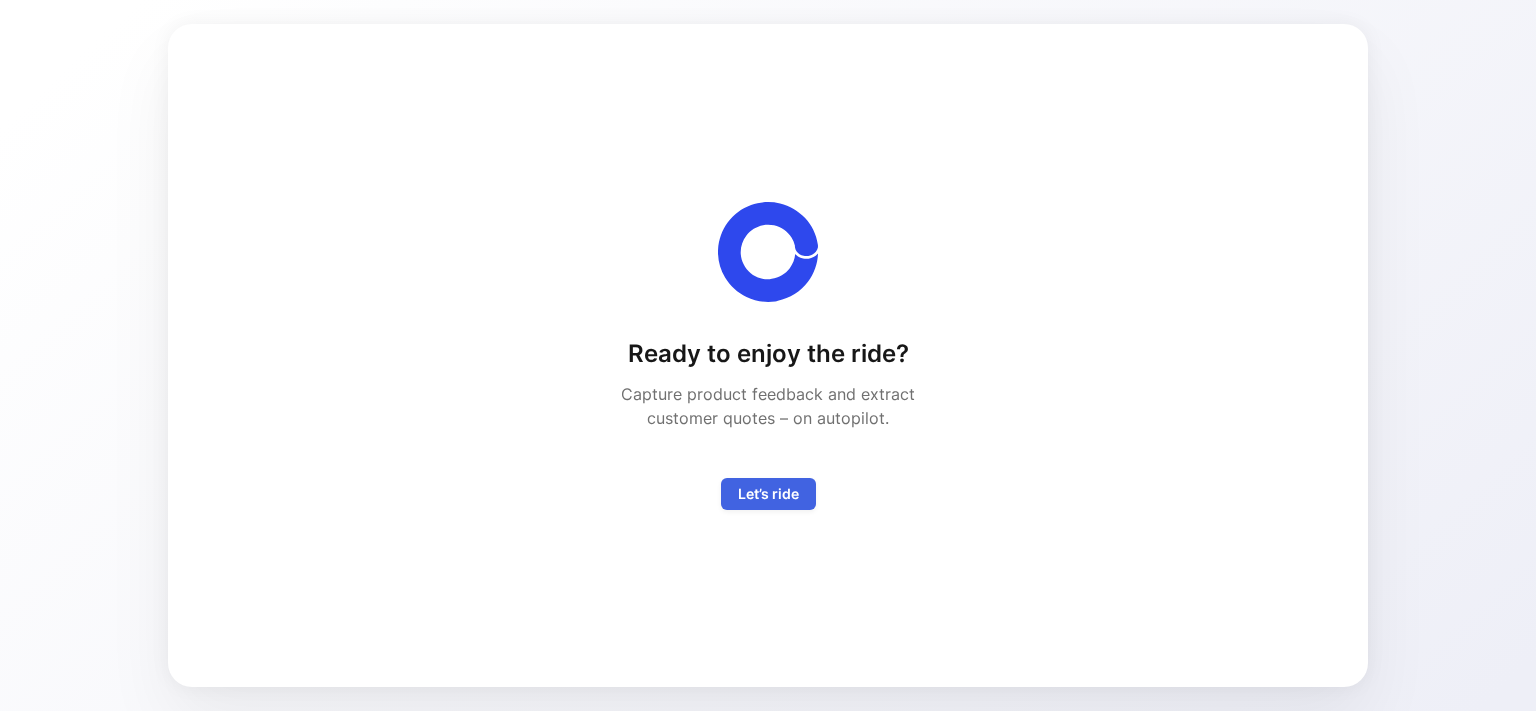 click on "Let’s ride" at bounding box center (768, 494) 